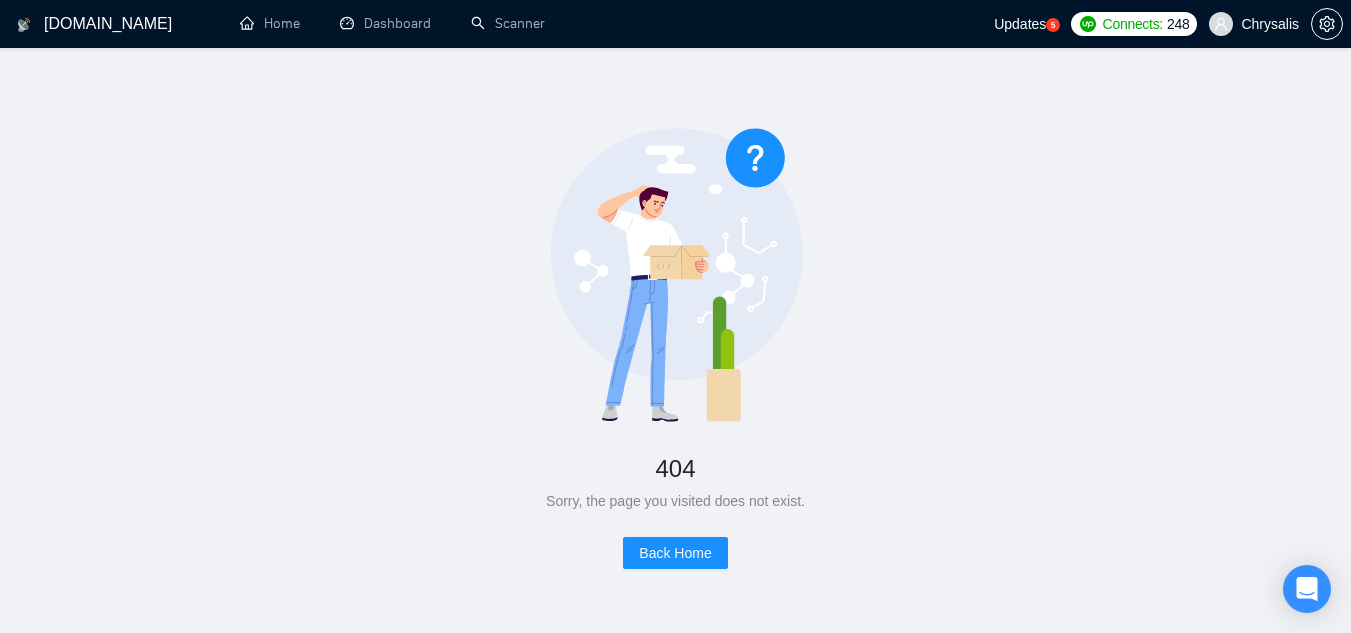 scroll, scrollTop: 0, scrollLeft: 0, axis: both 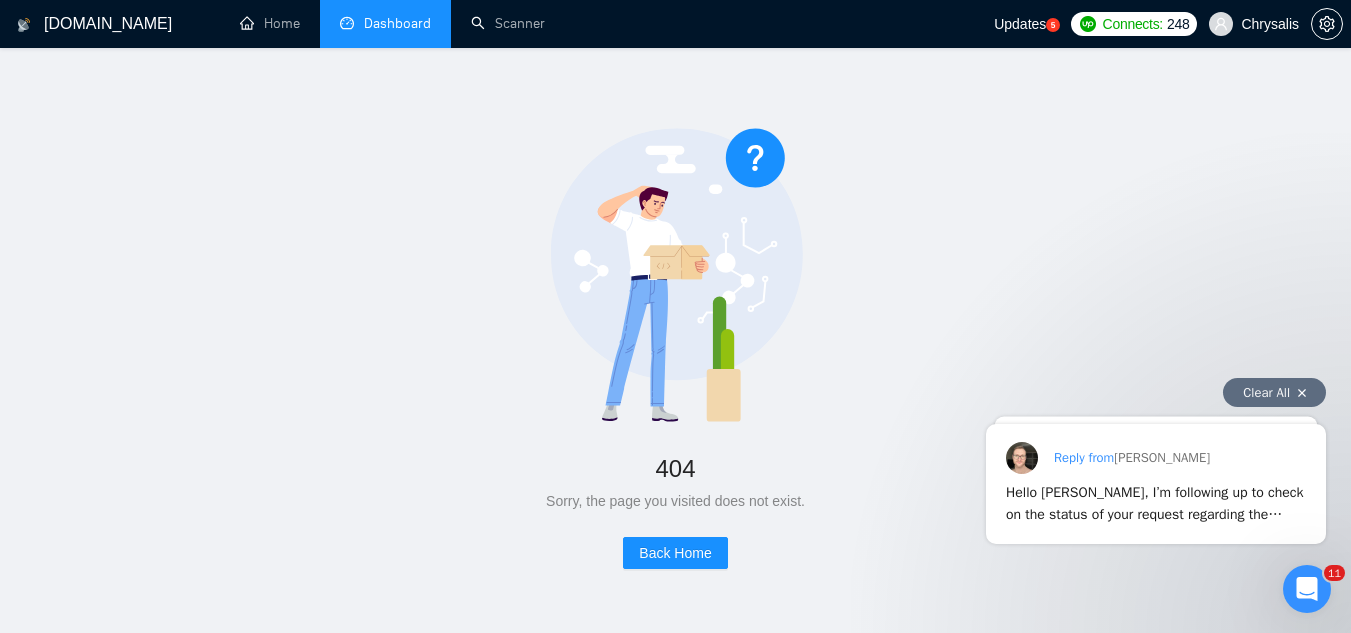 click on "Dashboard" at bounding box center [385, 23] 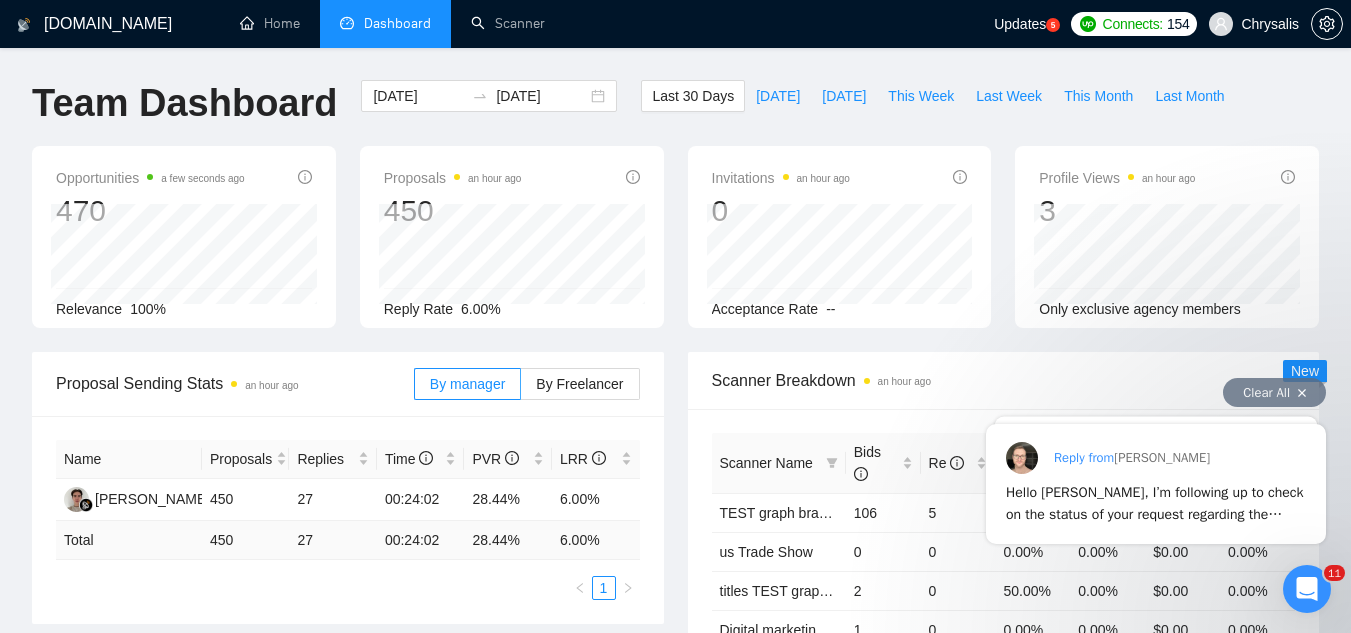 click on "Hello [PERSON_NAME],   I’m following up to check on the status of your request regarding the scanner bidding for the two seemingly identical positions.   To provide more context to my previous reply, these two jobs are not duplicates posted twice. They are actually two different jobs with similar pages, posted at different times on Upwork.   If you look closely, you will see the following: - 1st job was posted on [DATE] 06:49 Link: [URL][DOMAIN_NAME]  -2nd job was posted on [DATE] 16:31 Link: [URL][DOMAIN_NAME]  These jobs have different Job IDs on Upwork and were posted at different times throughout the day. This is the reason why our Scanner has sent 2 bids.  If you have any questions, please feel free to ask. I’d be happy to assist. ​" at bounding box center (1155, 657) 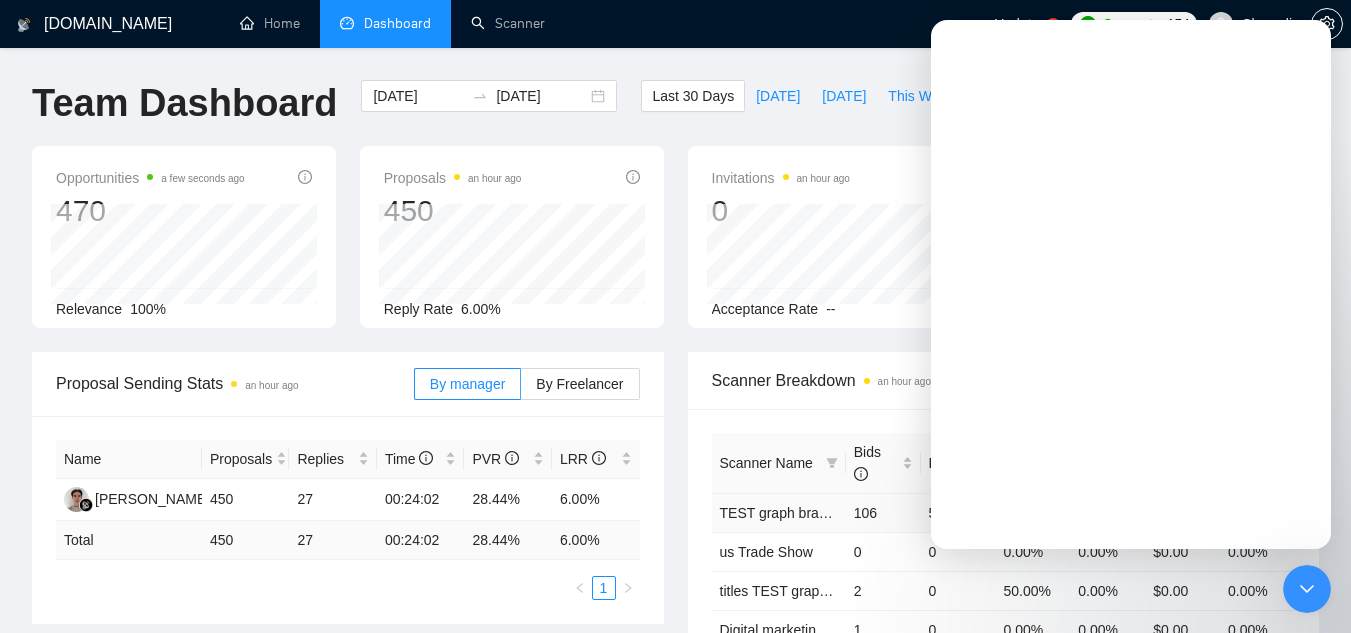 scroll, scrollTop: 0, scrollLeft: 0, axis: both 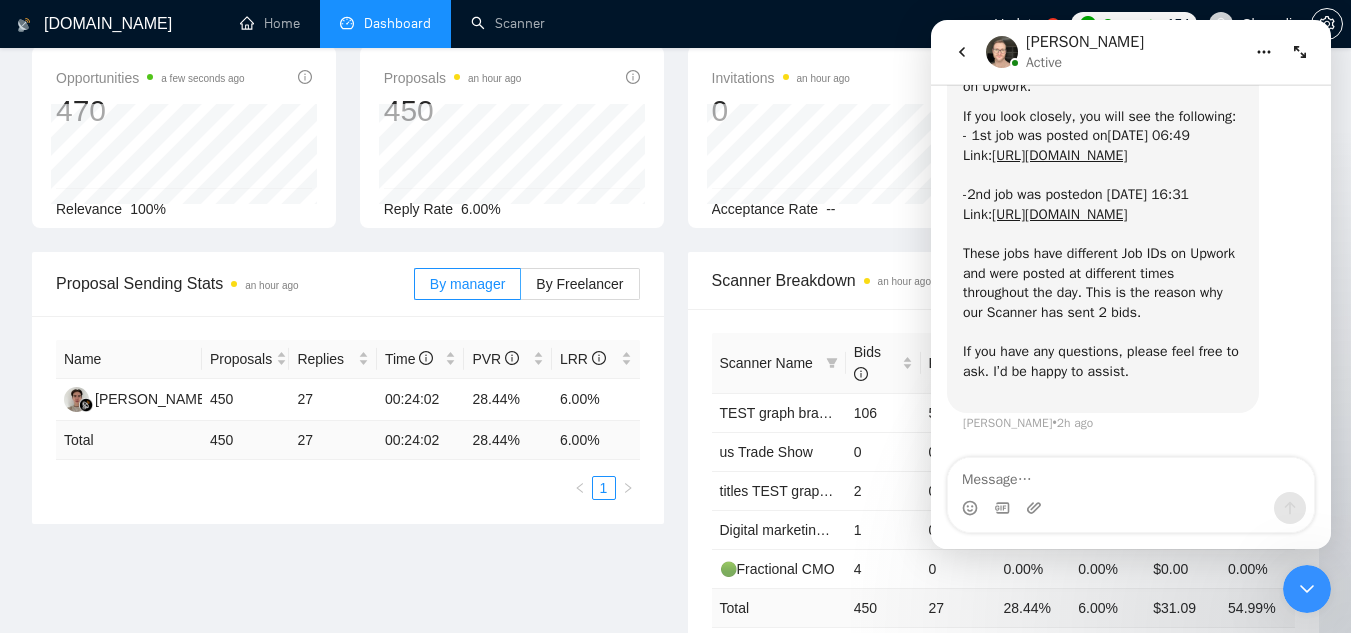 click 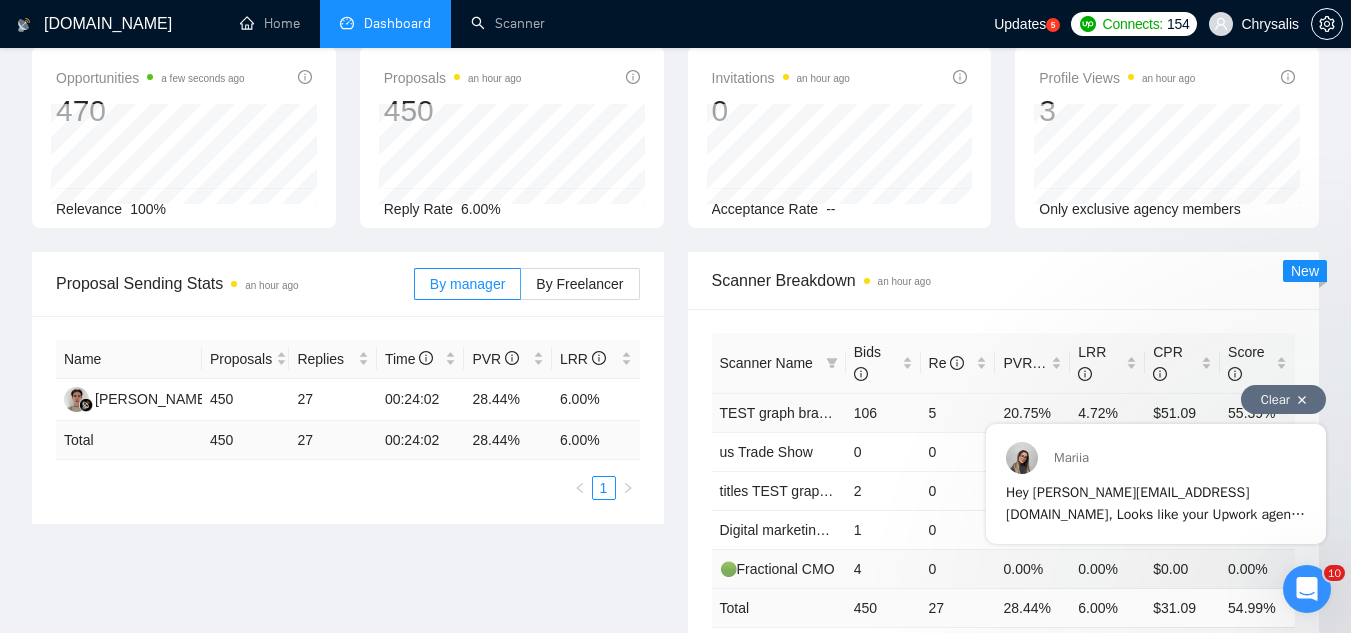 scroll, scrollTop: 0, scrollLeft: 0, axis: both 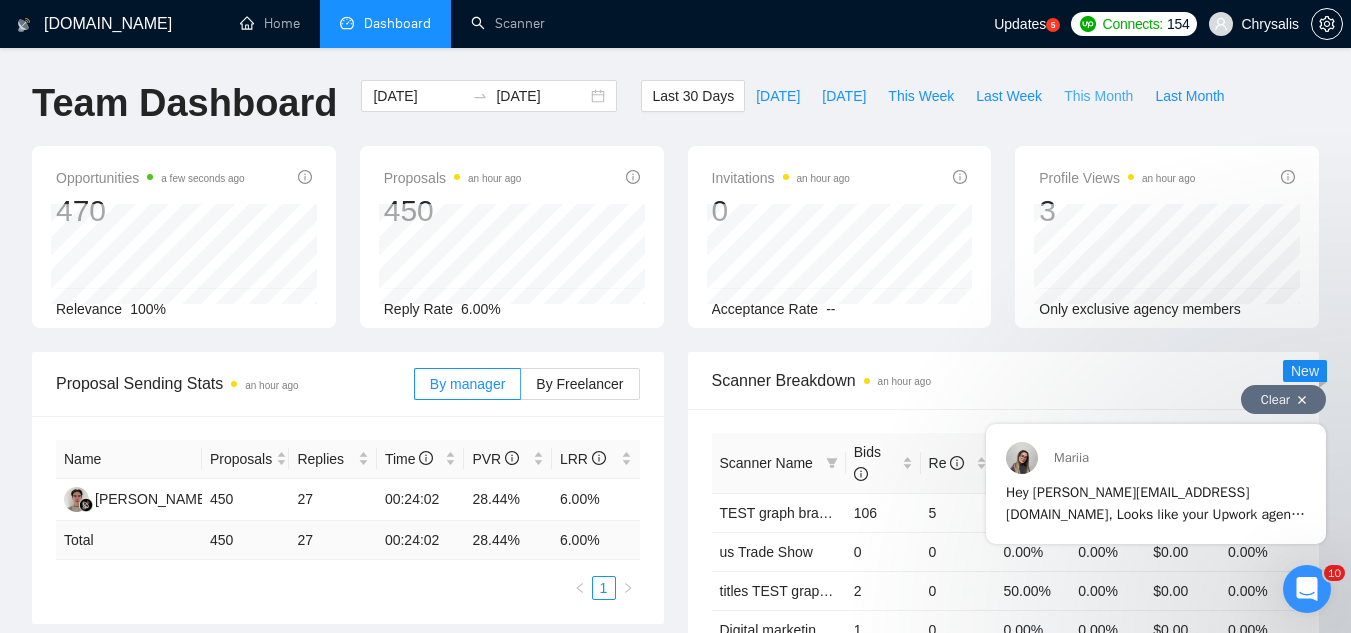 click on "This Month" at bounding box center [1098, 96] 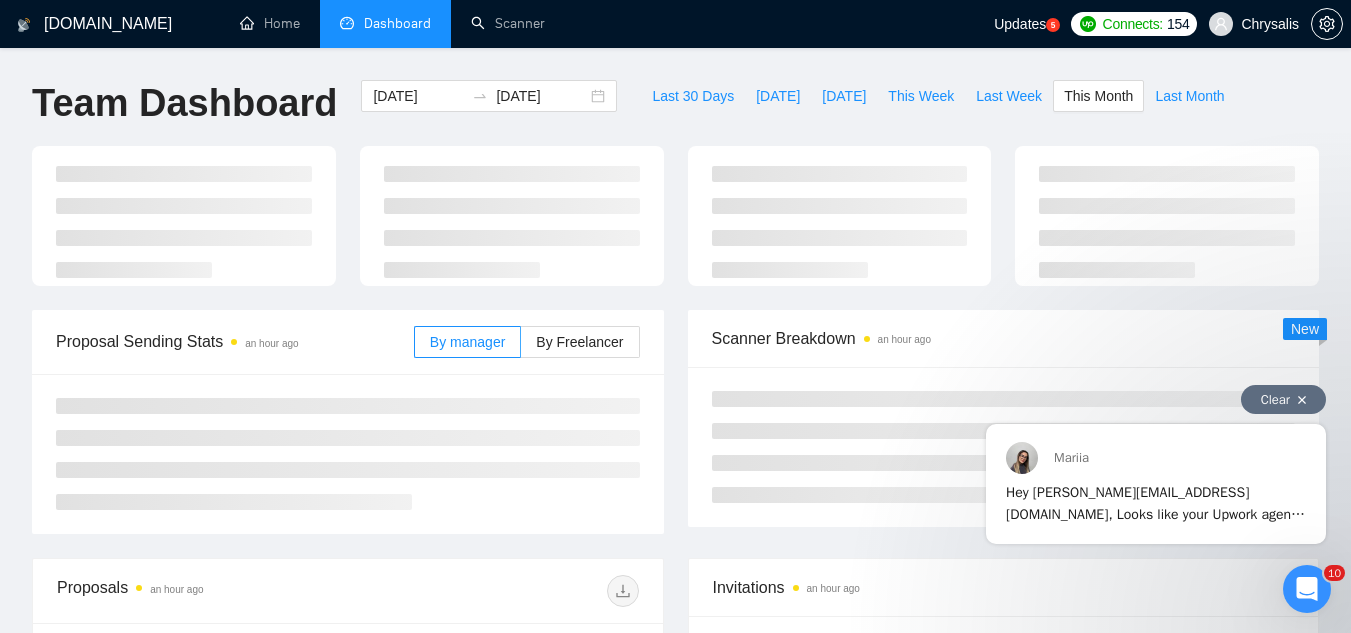 type on "[DATE]" 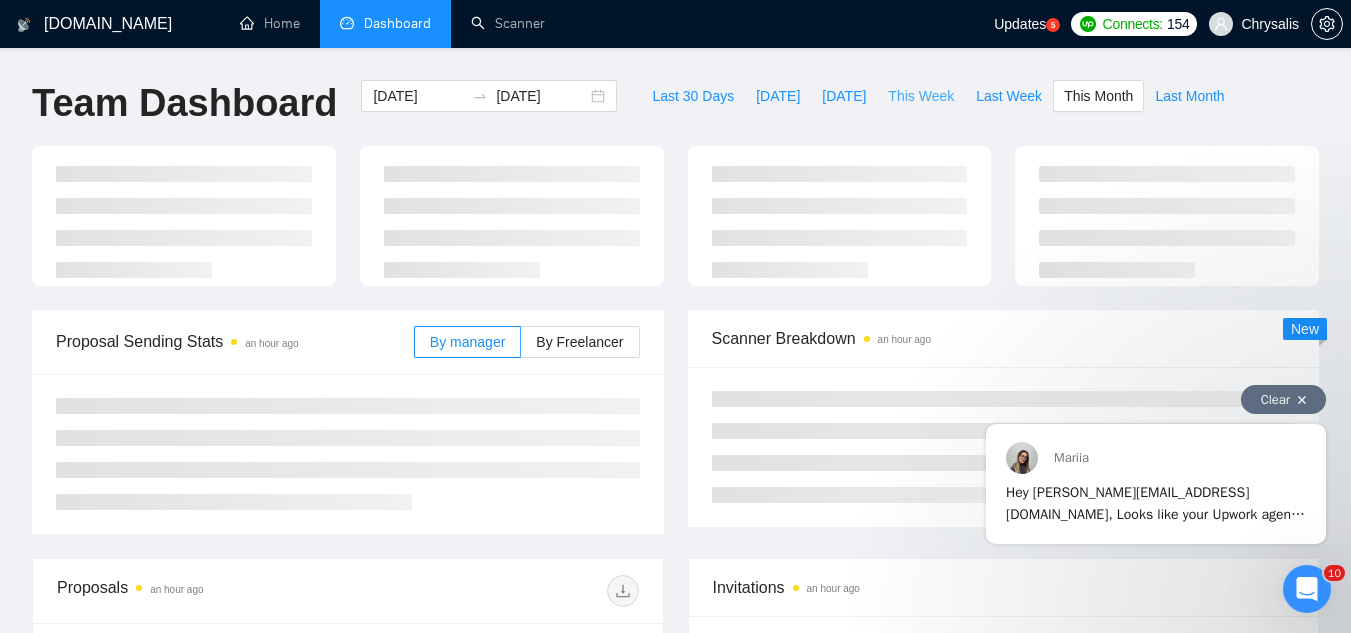 click on "This Week" at bounding box center (921, 96) 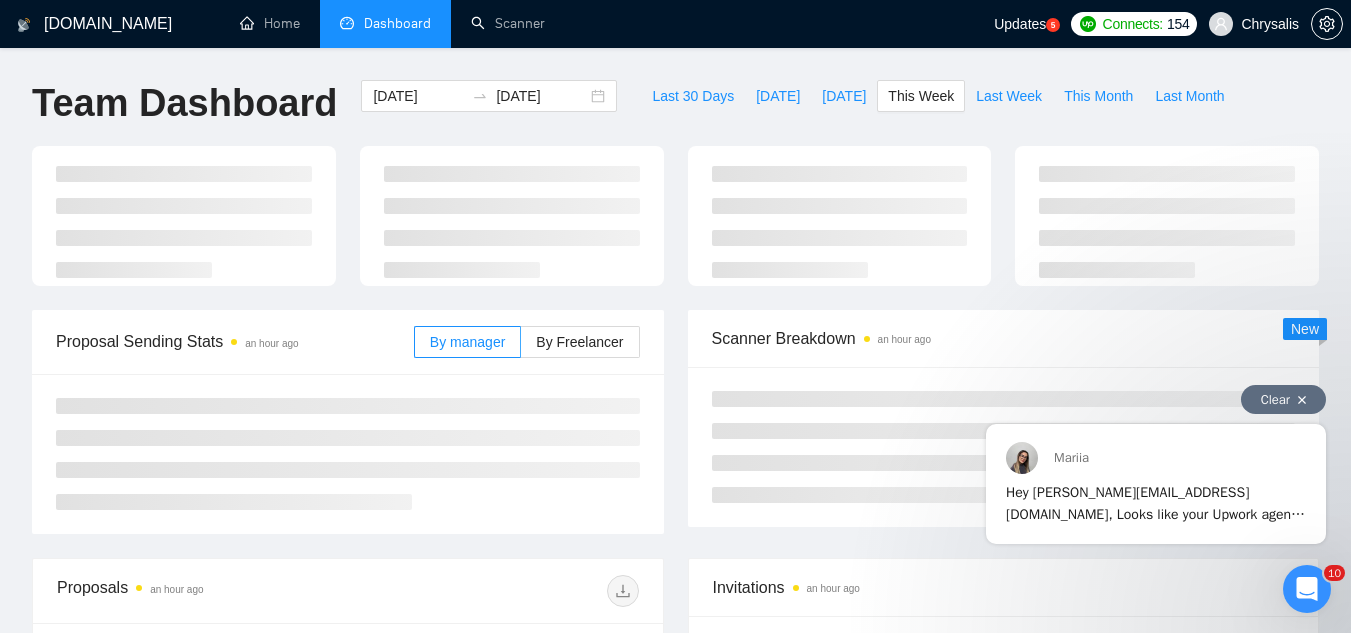 type on "[DATE]" 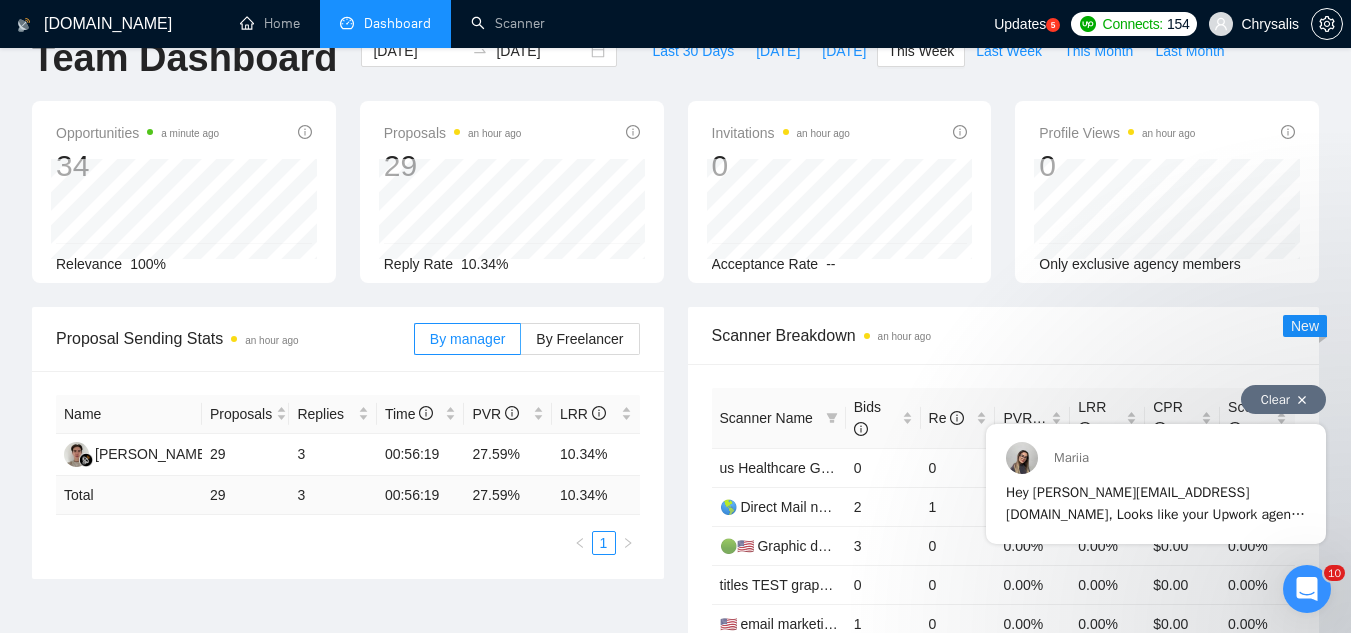 scroll, scrollTop: 0, scrollLeft: 0, axis: both 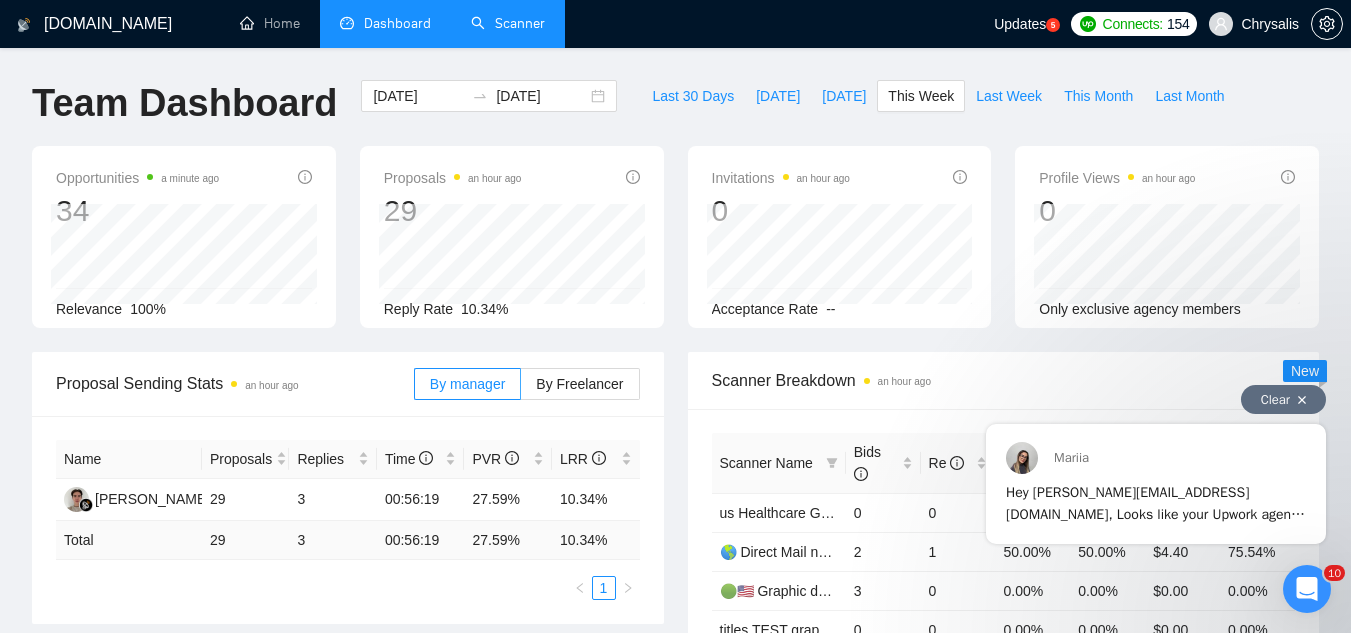 click on "Scanner" at bounding box center [508, 23] 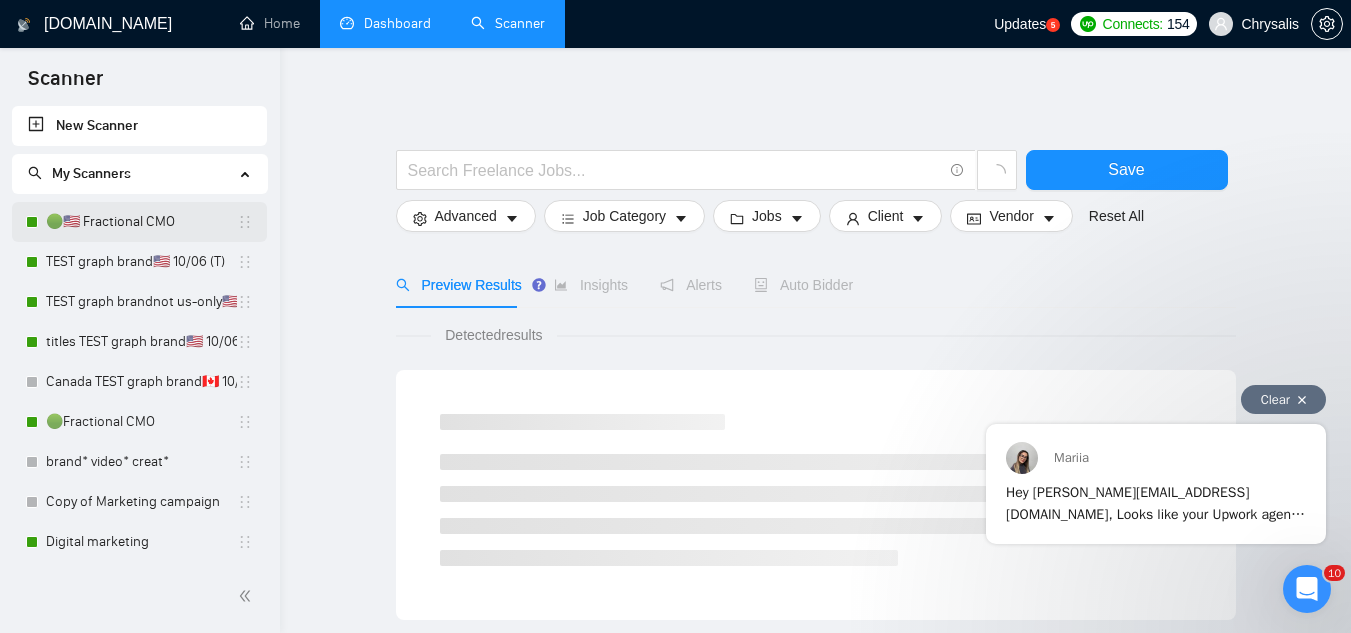click on "🟢🇺🇸 Fractional CMO" at bounding box center (141, 222) 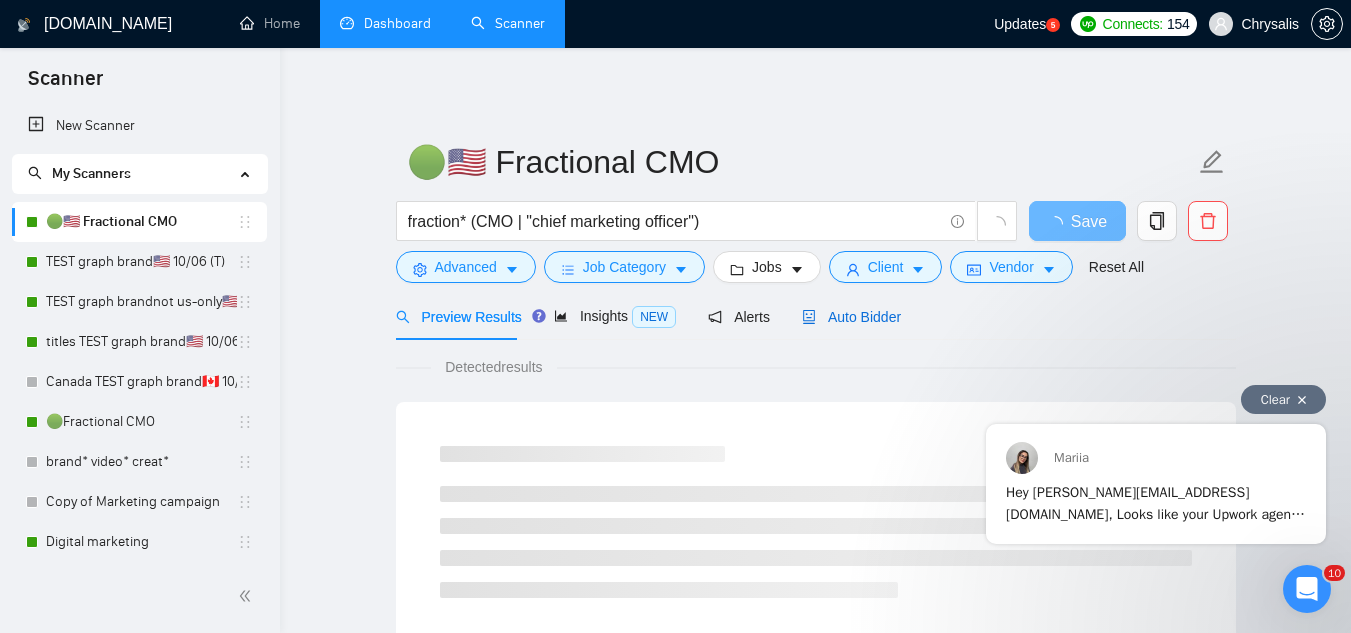 drag, startPoint x: 824, startPoint y: 317, endPoint x: 26, endPoint y: 32, distance: 847.3659 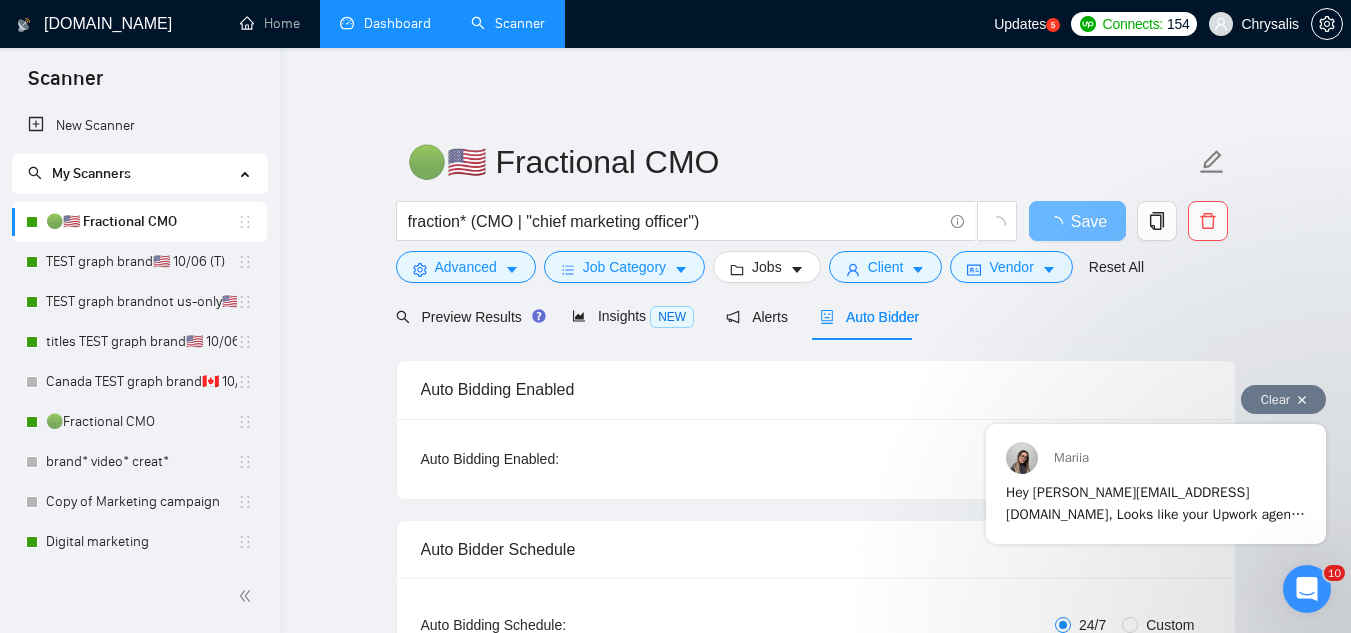click at bounding box center (1302, 400) 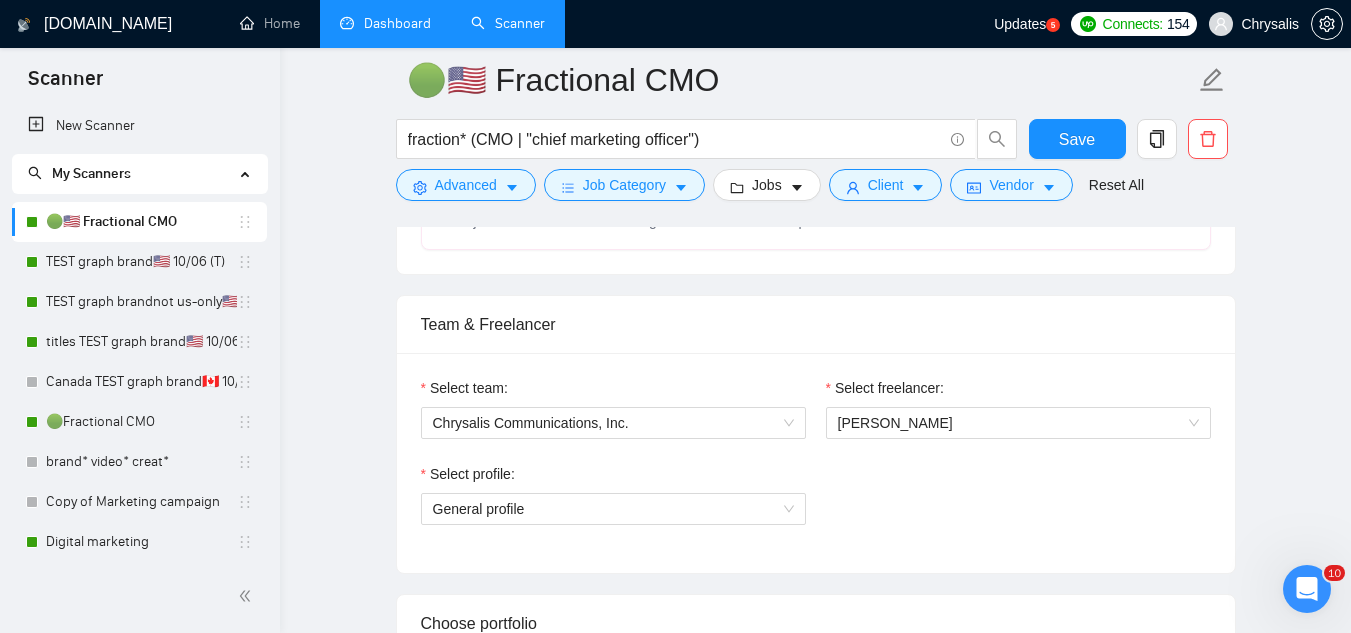 scroll, scrollTop: 1100, scrollLeft: 0, axis: vertical 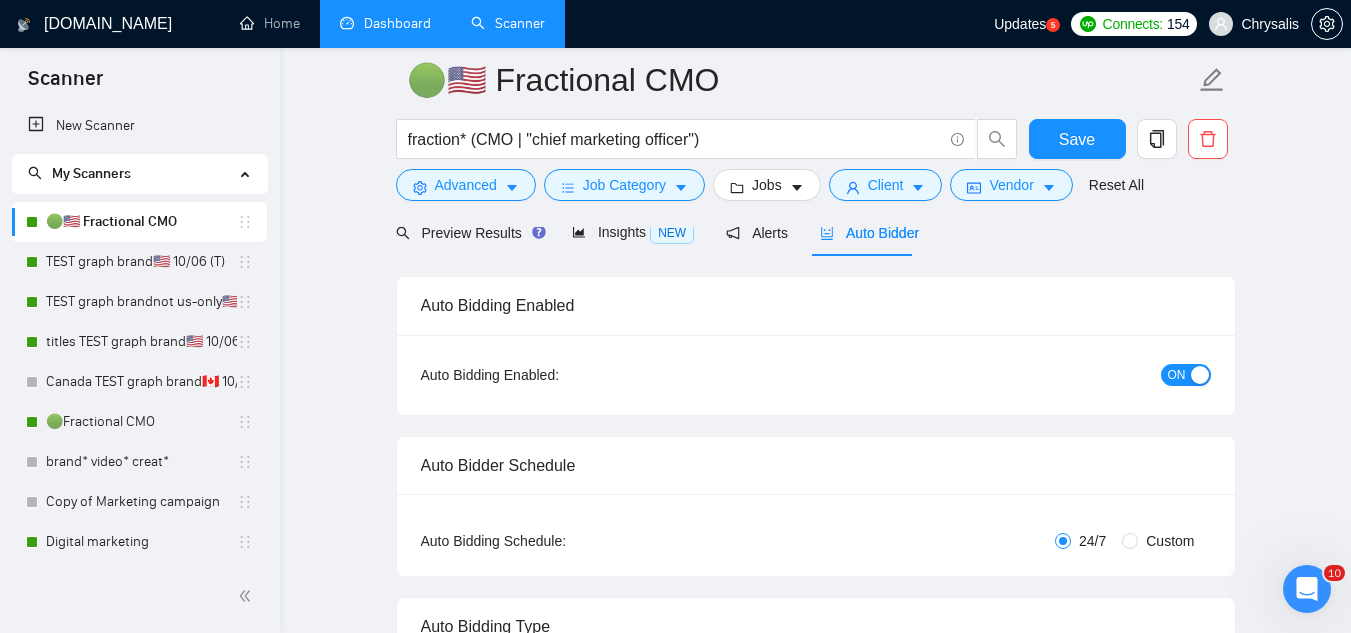 click on "ON" at bounding box center (1186, 375) 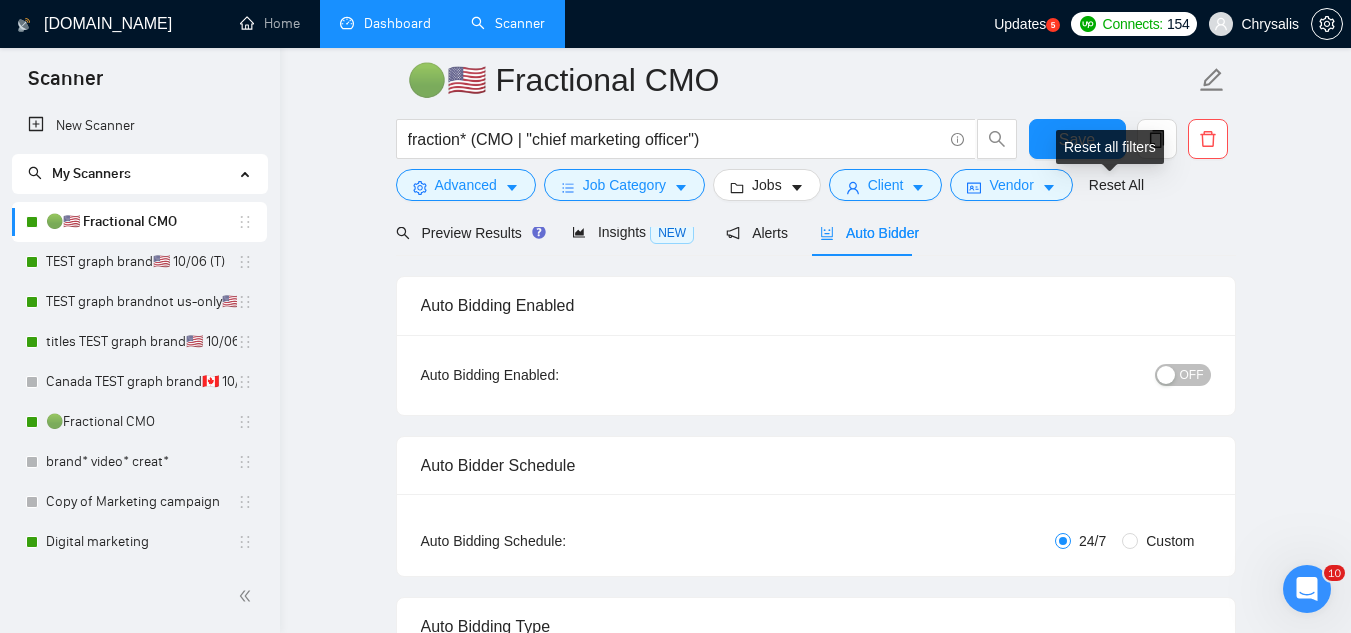 click on "Reset all filters" at bounding box center (1110, 147) 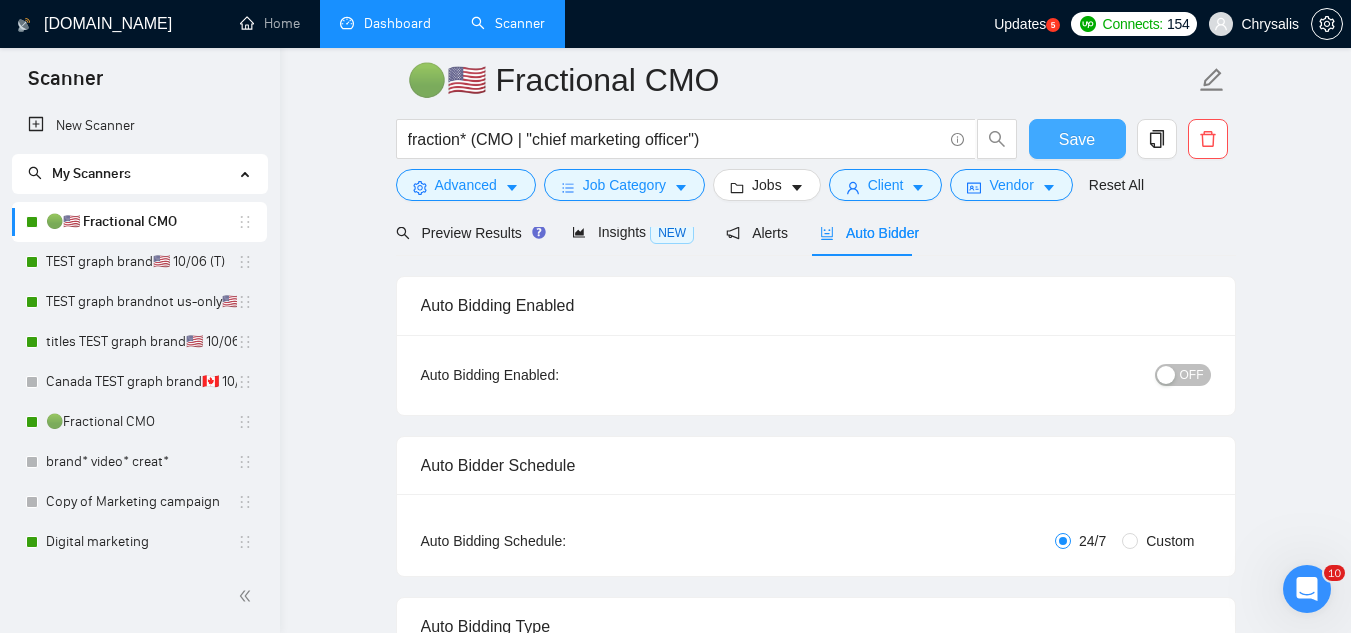 click on "Save" at bounding box center [1077, 139] 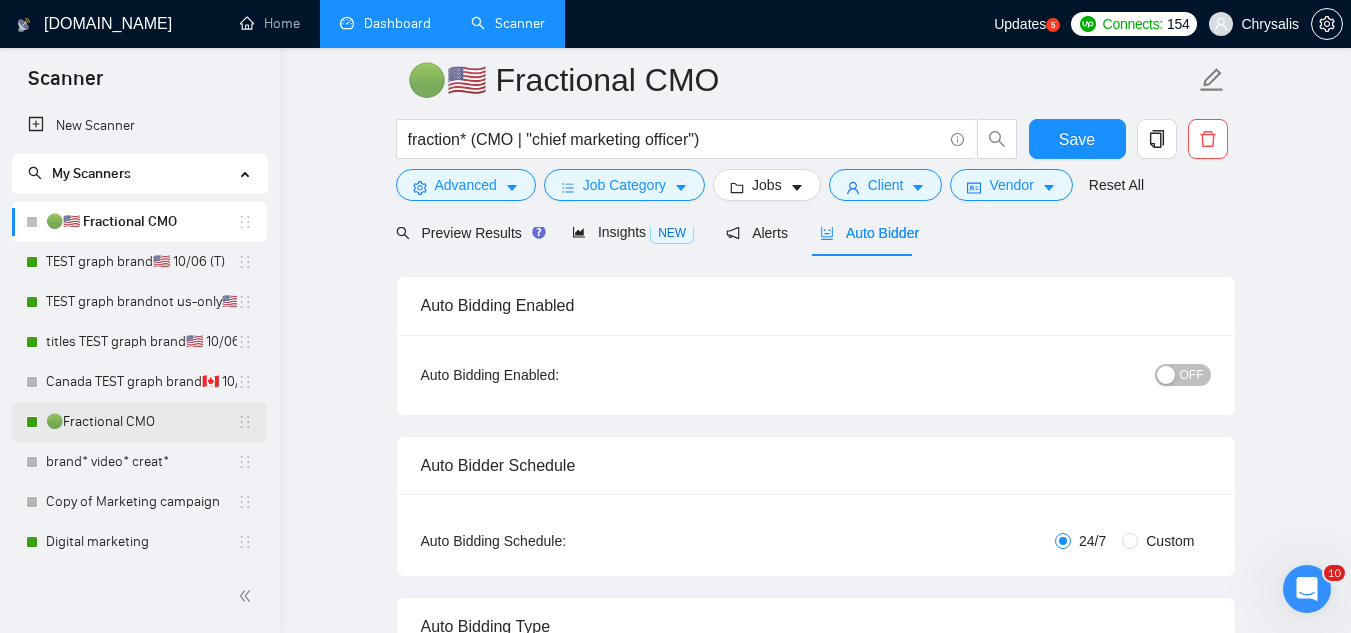 click on "🟢Fractional CMO" at bounding box center [141, 422] 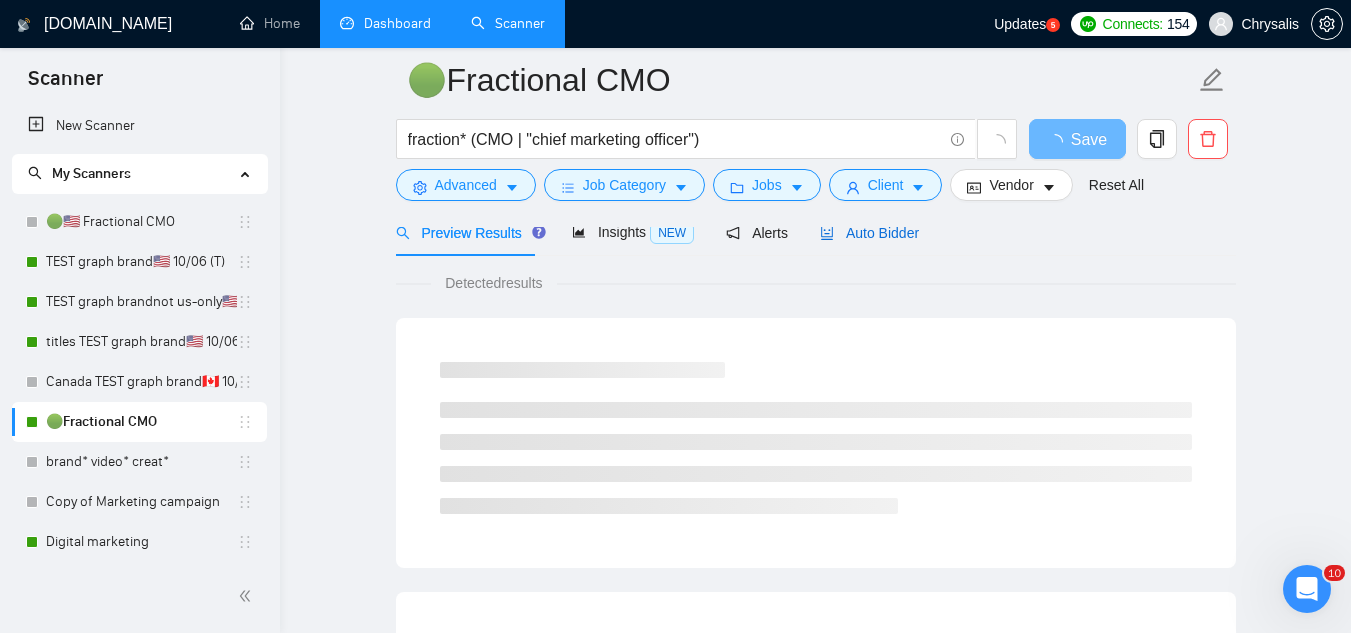 click on "Auto Bidder" at bounding box center [869, 233] 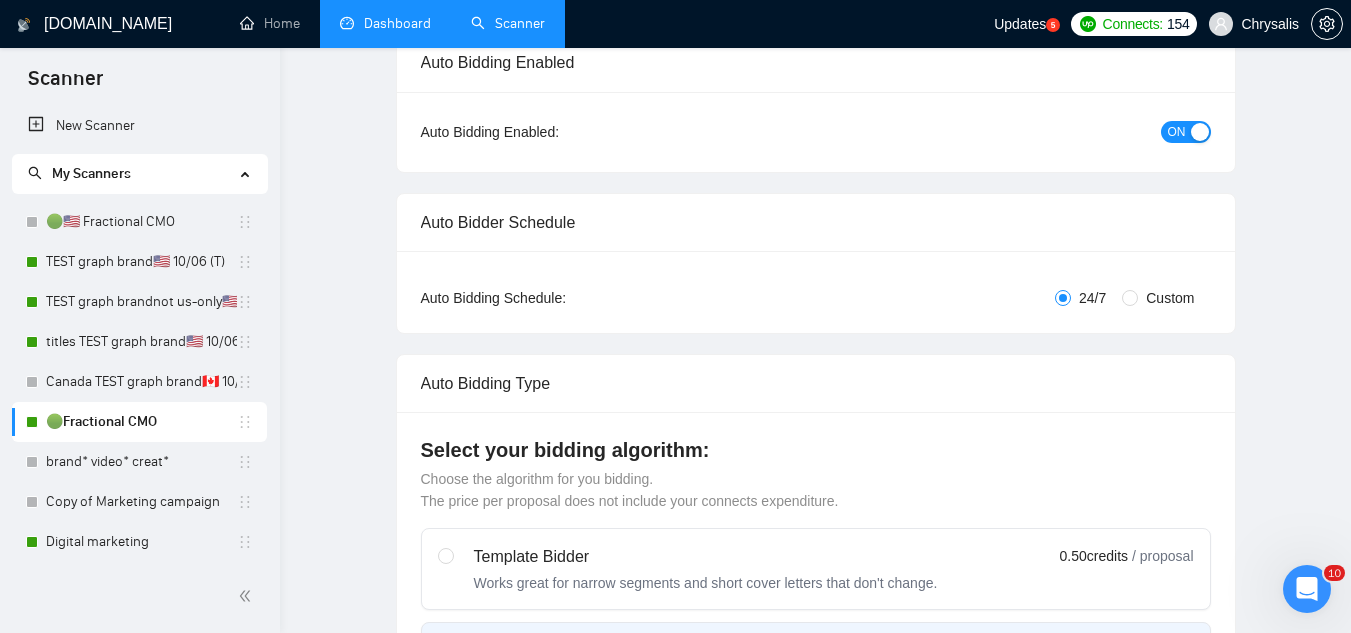 scroll, scrollTop: 0, scrollLeft: 0, axis: both 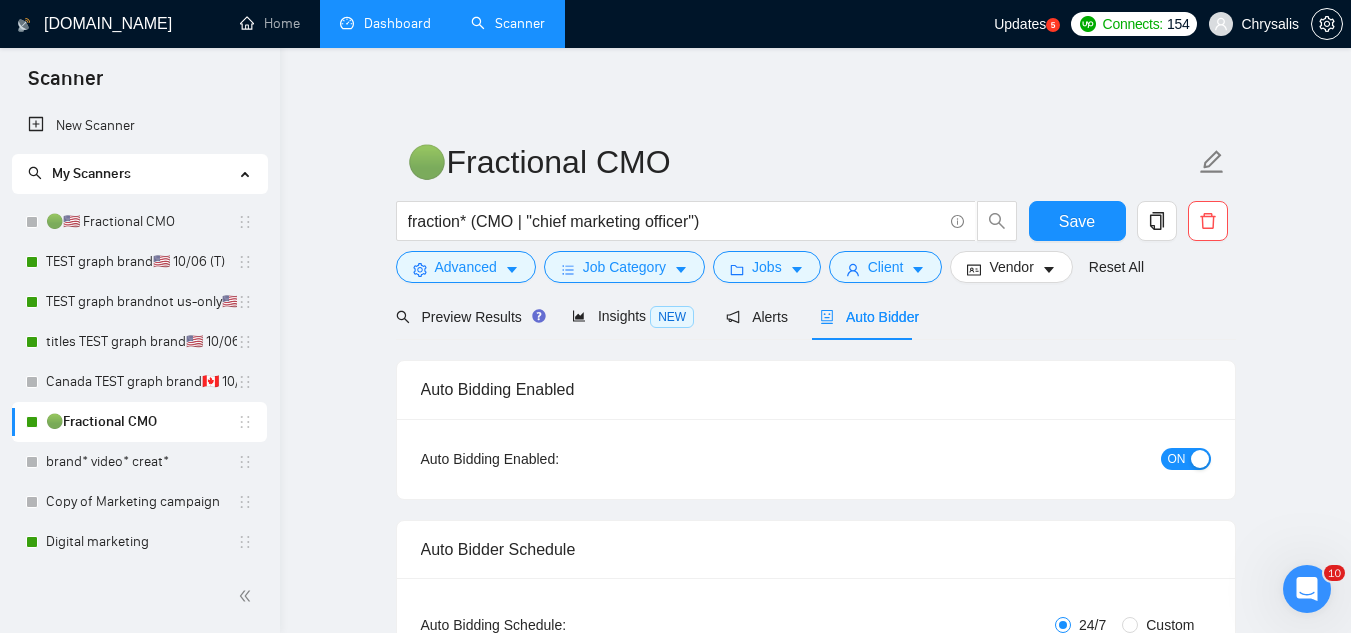 click on "ON" at bounding box center [1186, 459] 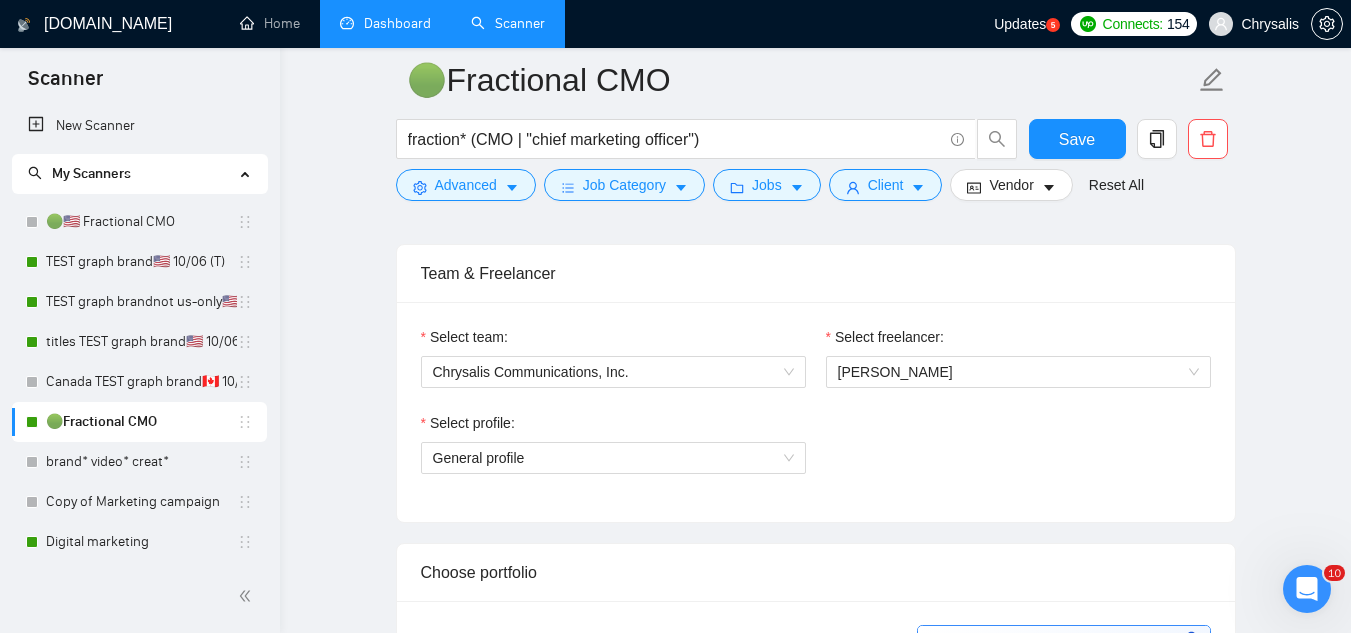 scroll, scrollTop: 1000, scrollLeft: 0, axis: vertical 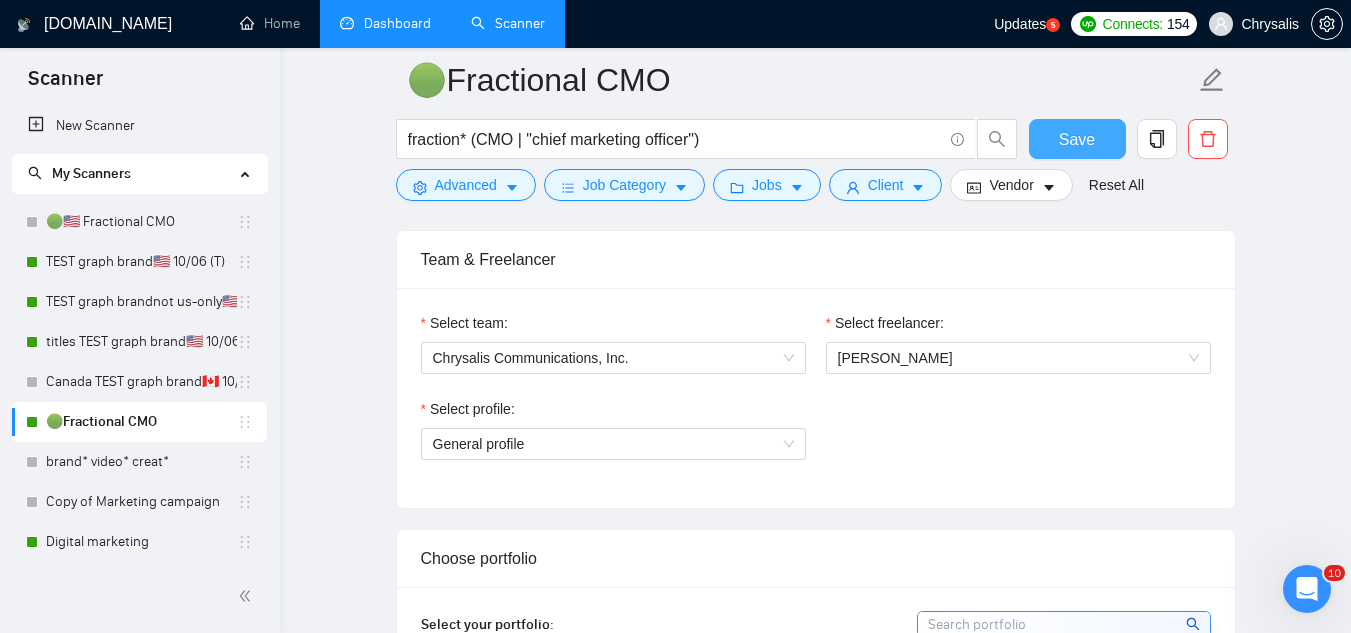 click on "Save" at bounding box center [1077, 139] 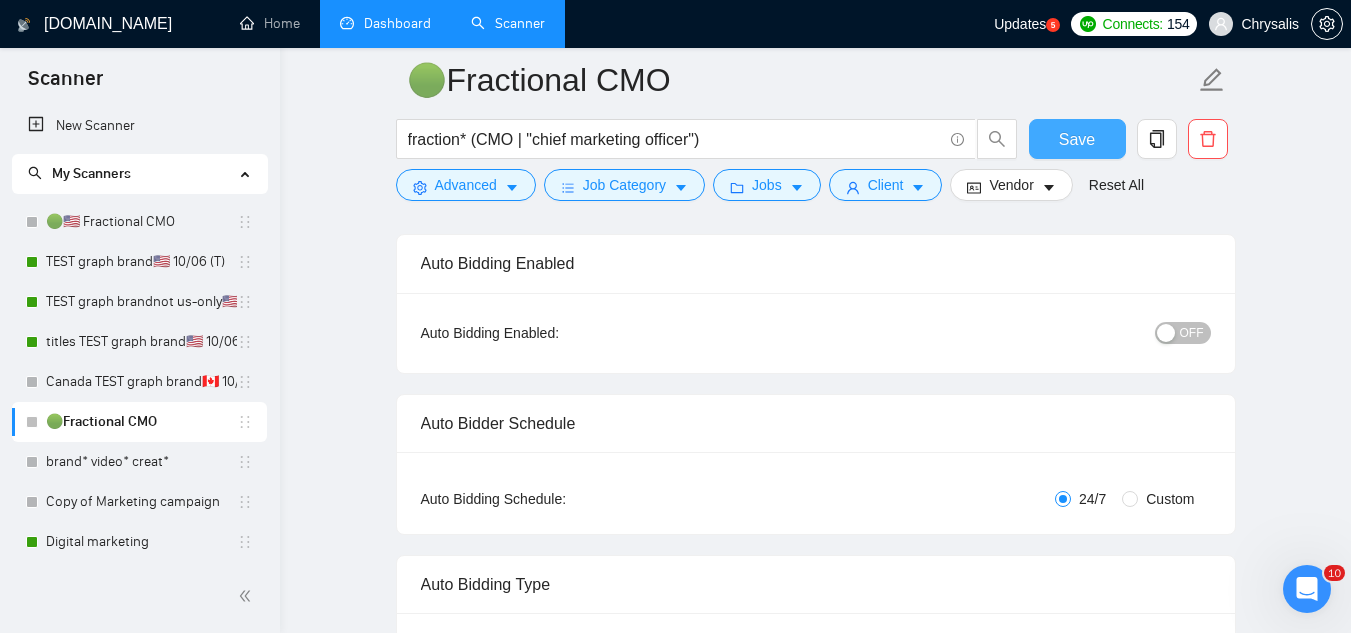 scroll, scrollTop: 0, scrollLeft: 0, axis: both 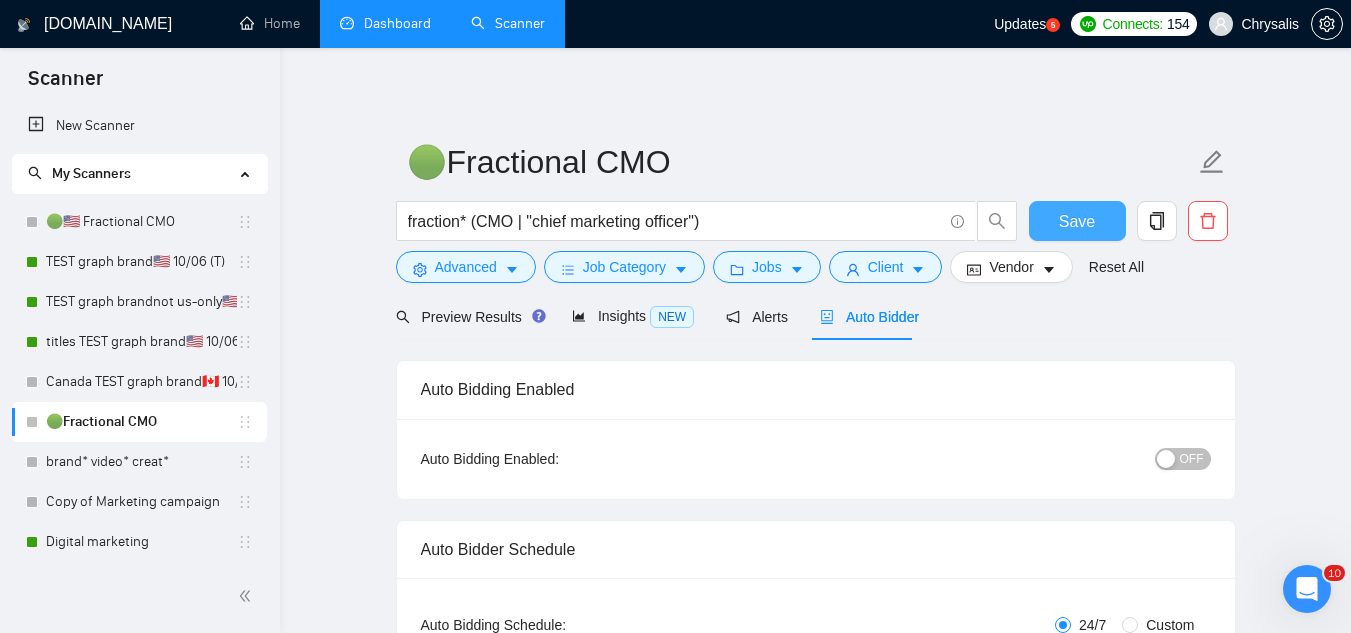 click on "Save" at bounding box center [1077, 221] 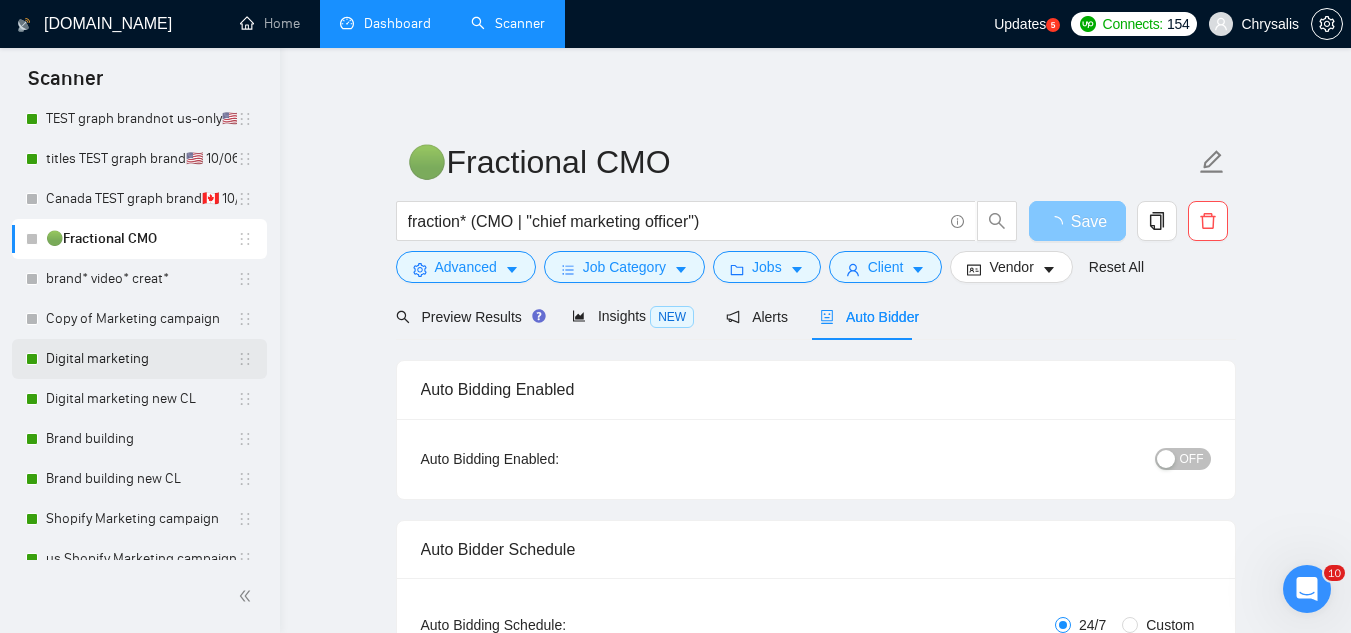 scroll, scrollTop: 200, scrollLeft: 0, axis: vertical 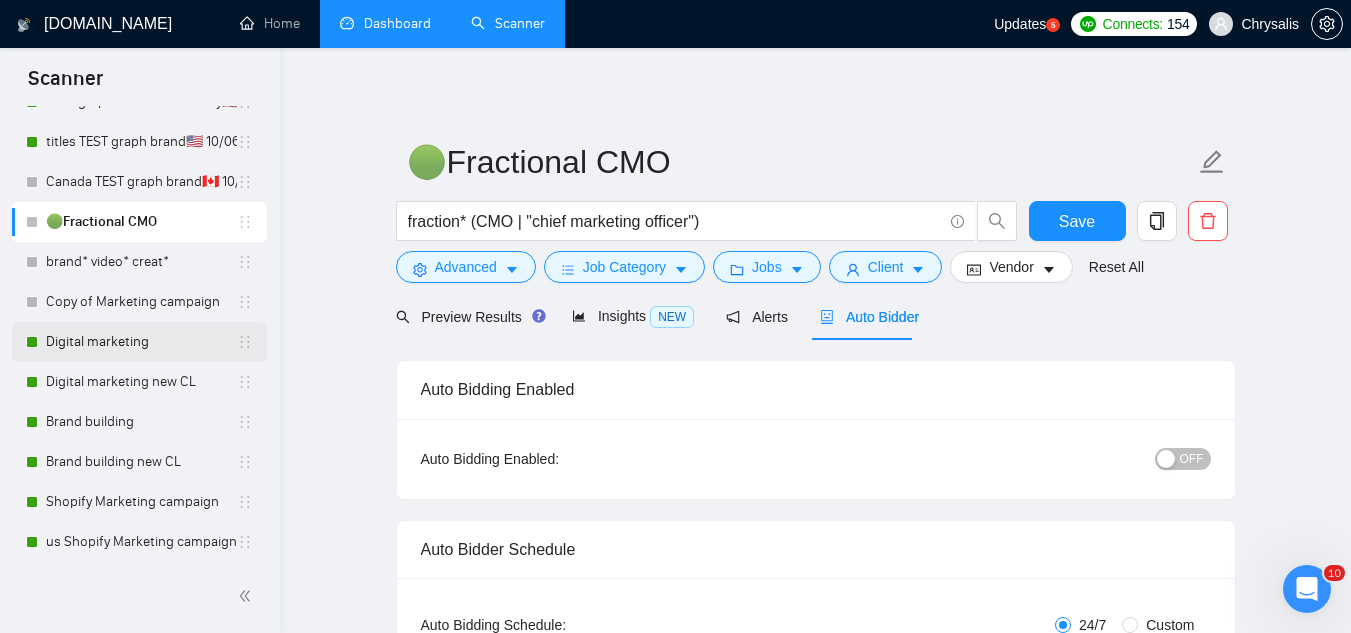 click on "Digital marketing" at bounding box center [141, 342] 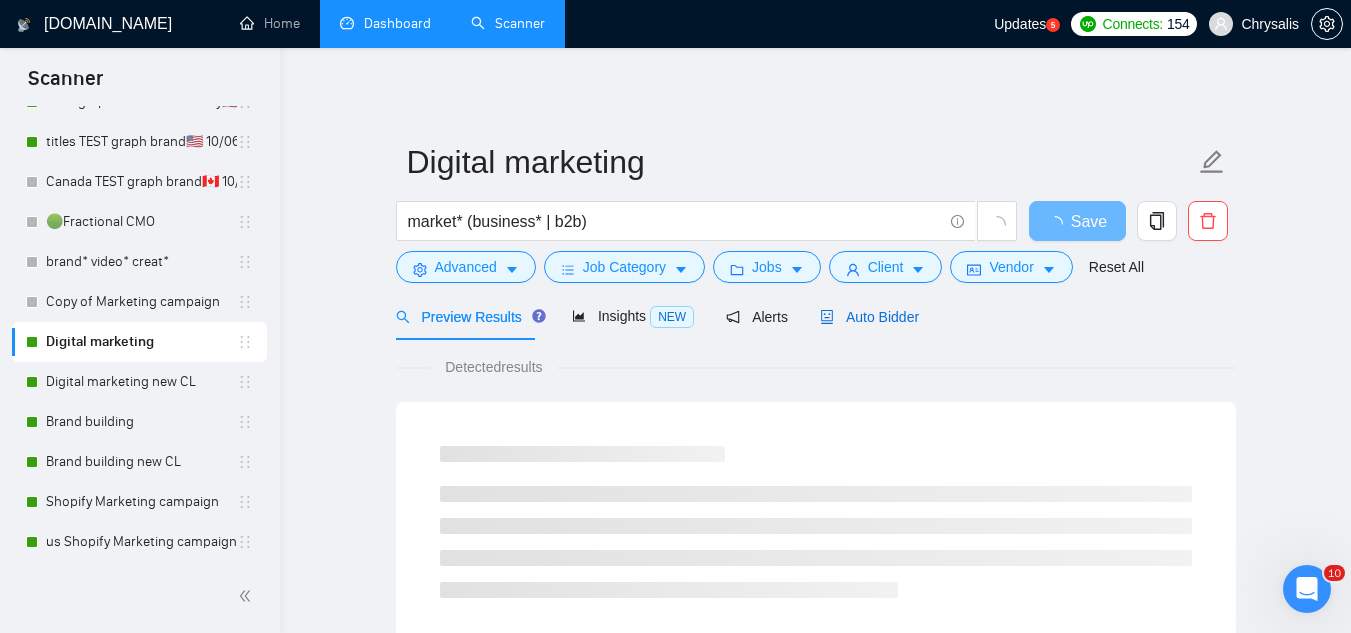 click on "Auto Bidder" at bounding box center [869, 317] 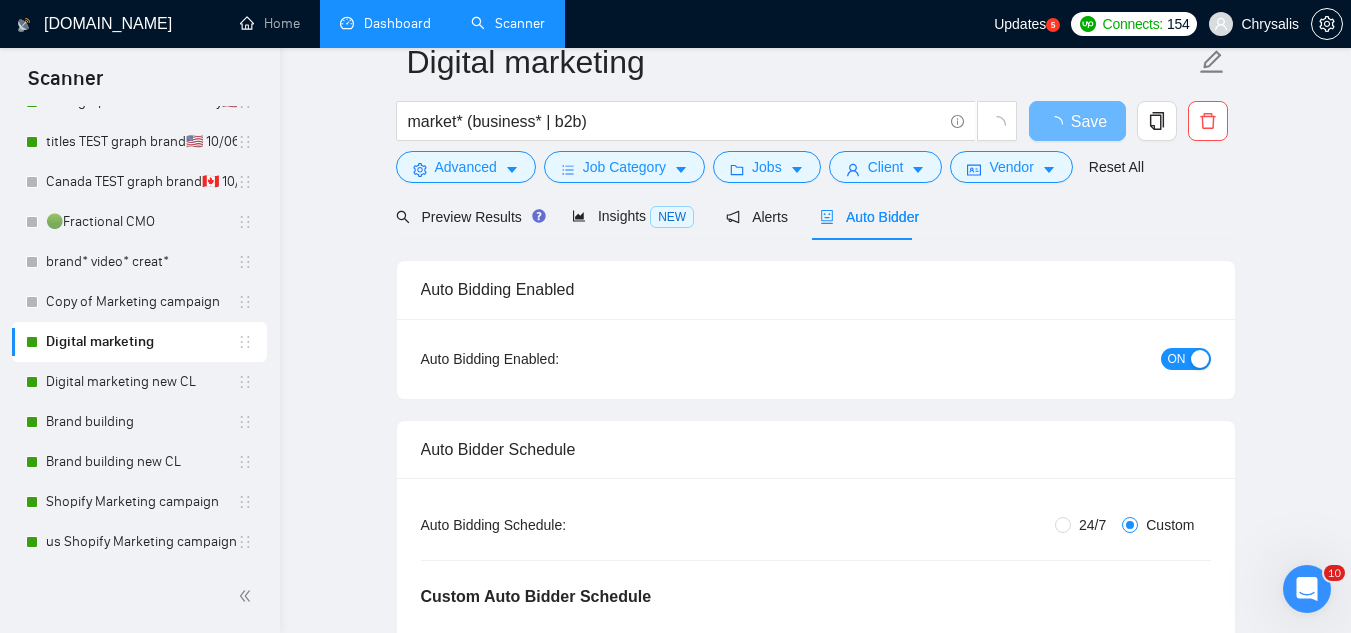 type 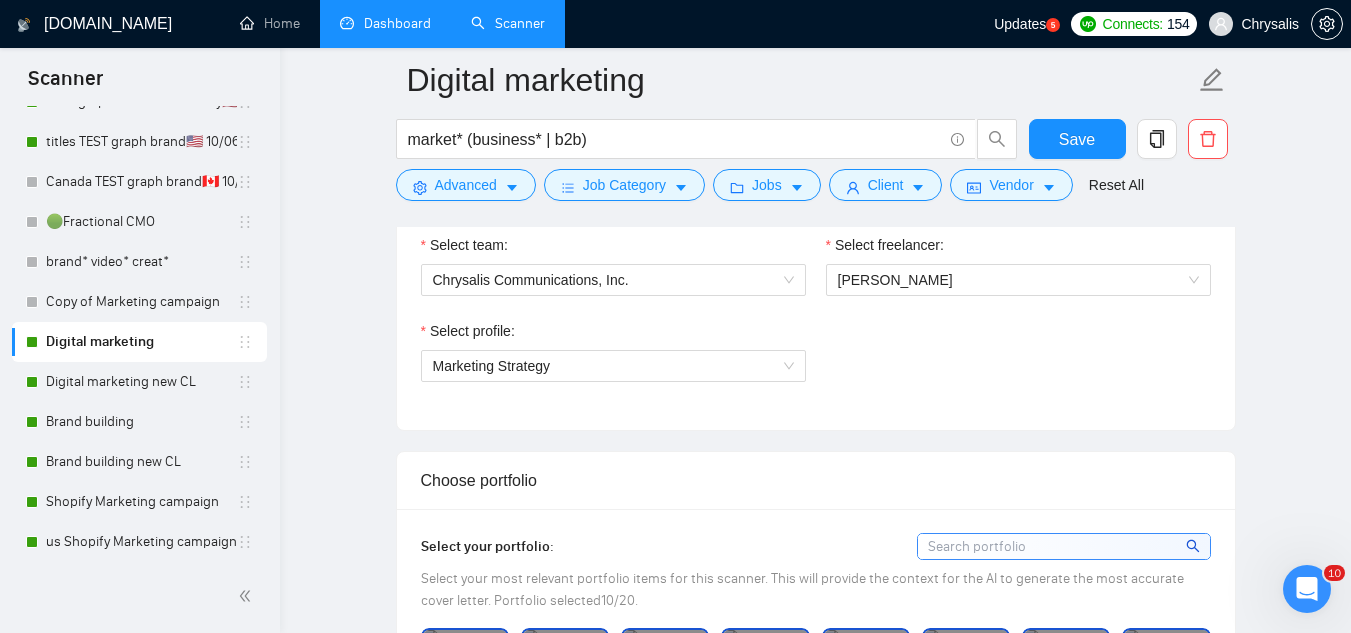 scroll, scrollTop: 1300, scrollLeft: 0, axis: vertical 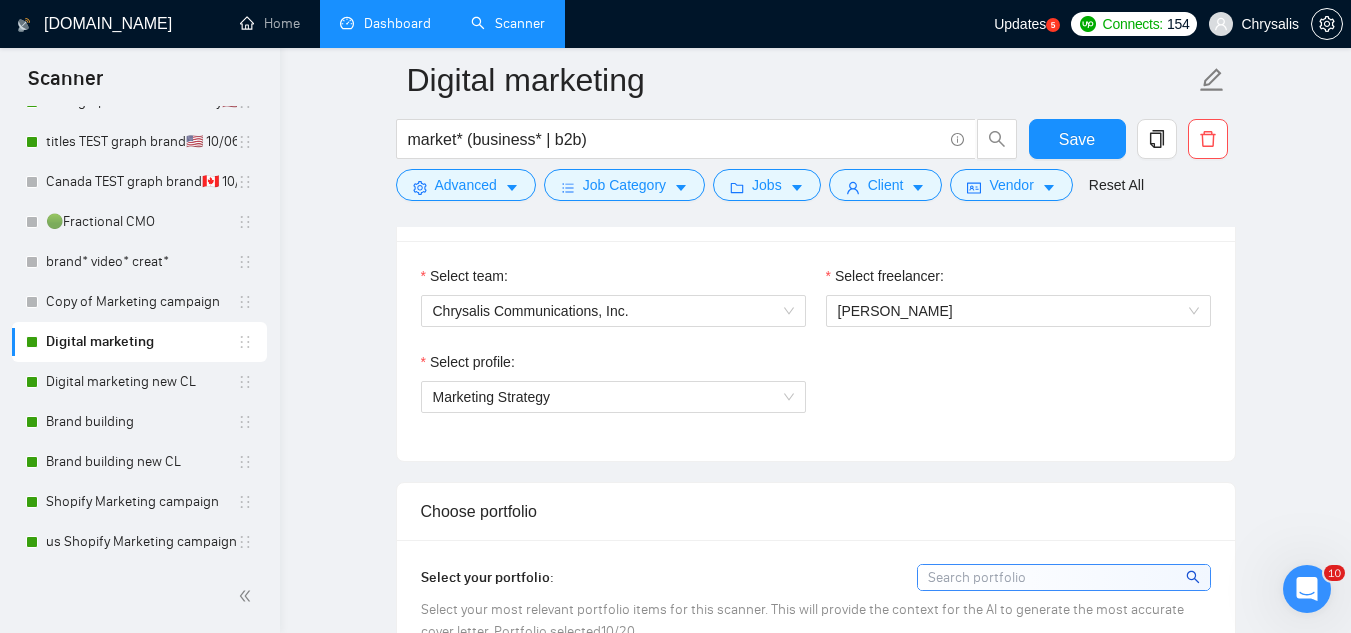 click 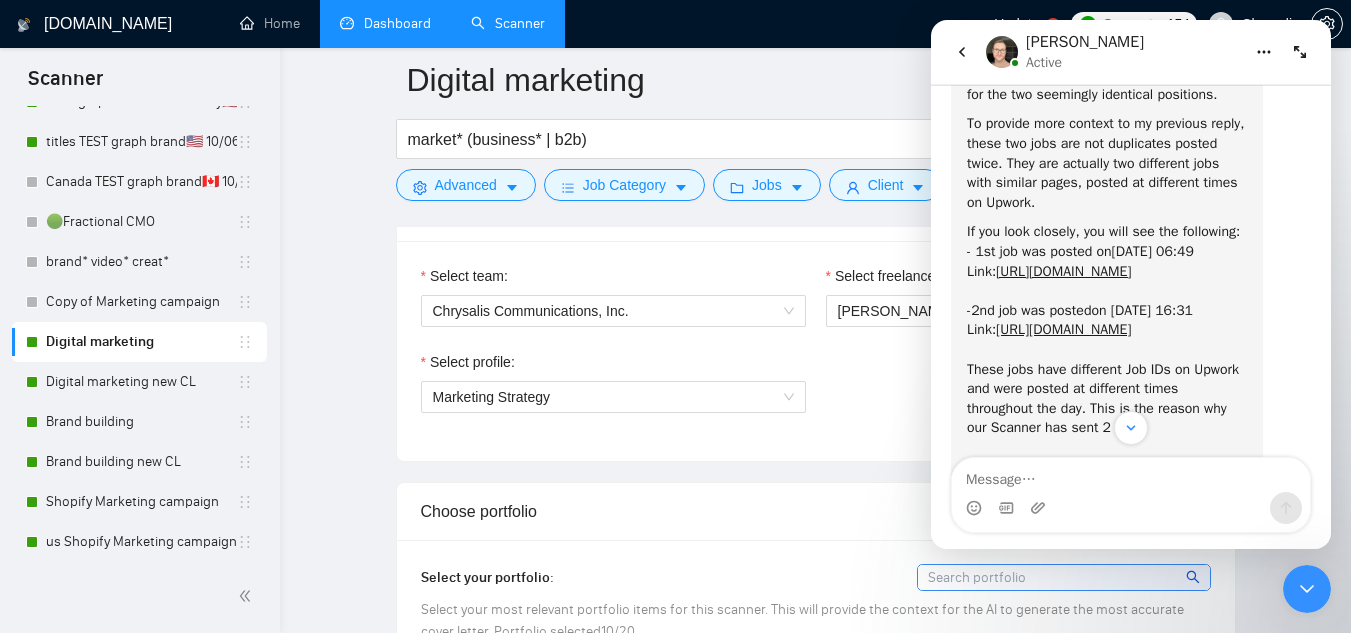 scroll, scrollTop: 1850, scrollLeft: 0, axis: vertical 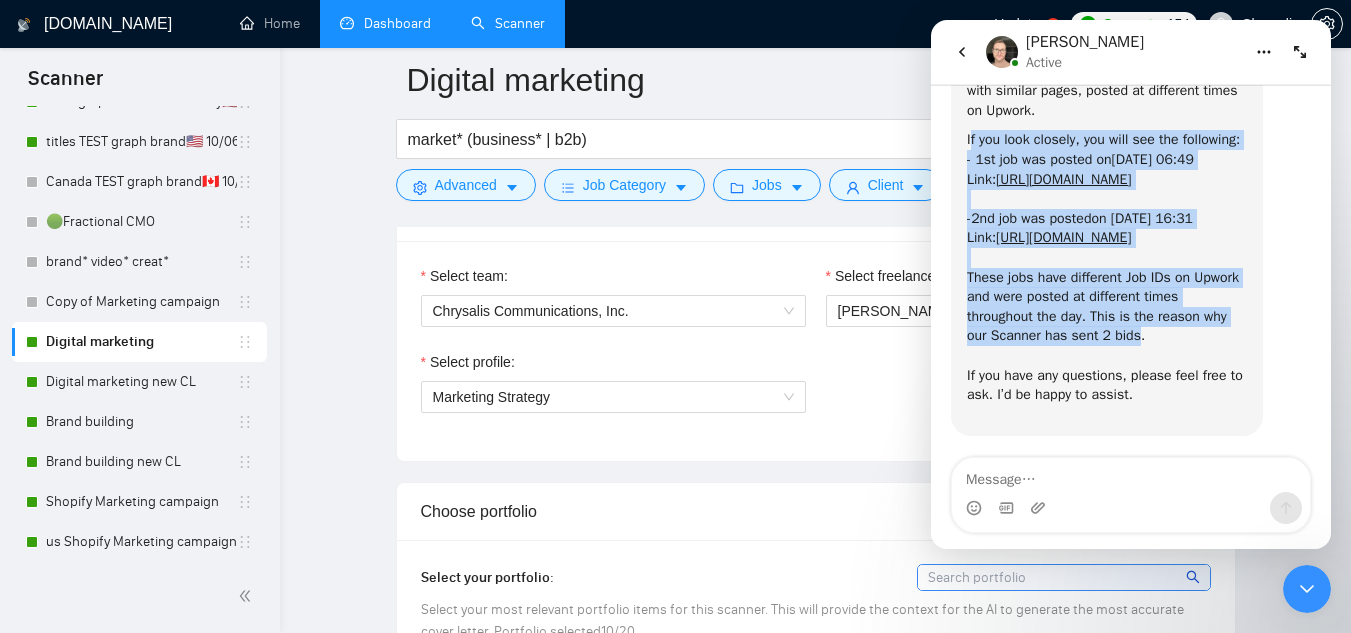 drag, startPoint x: 972, startPoint y: 259, endPoint x: 1138, endPoint y: 330, distance: 180.54639 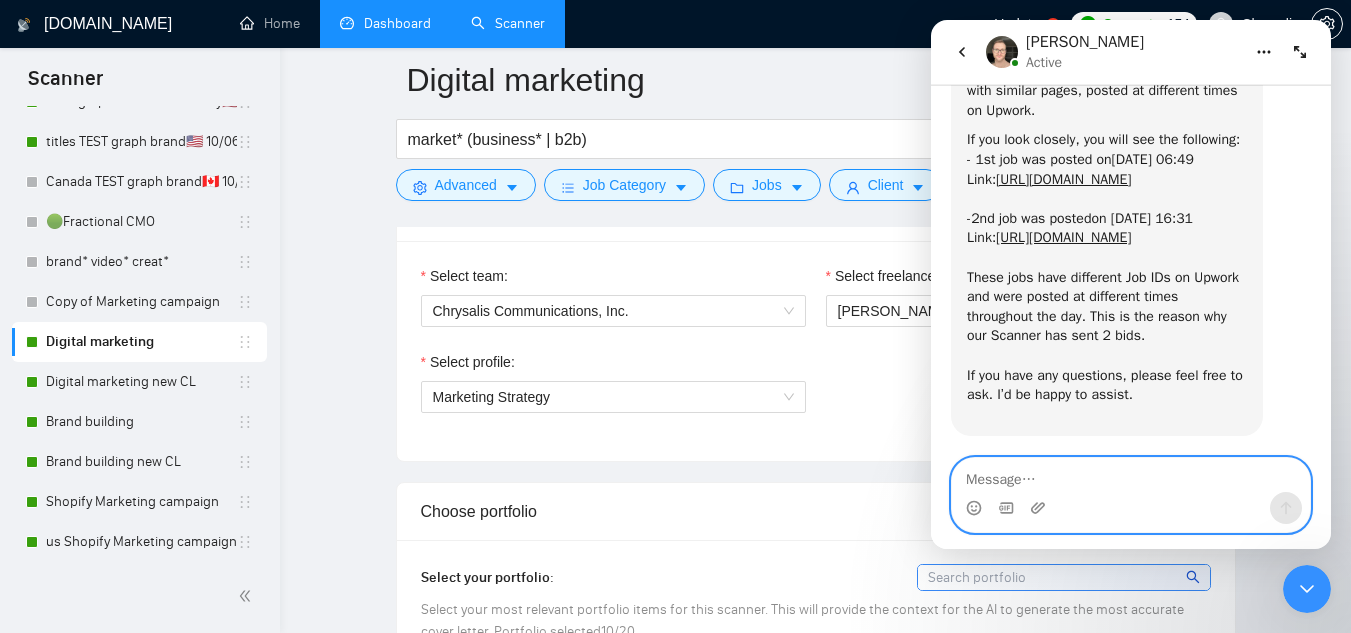 click at bounding box center [1131, 475] 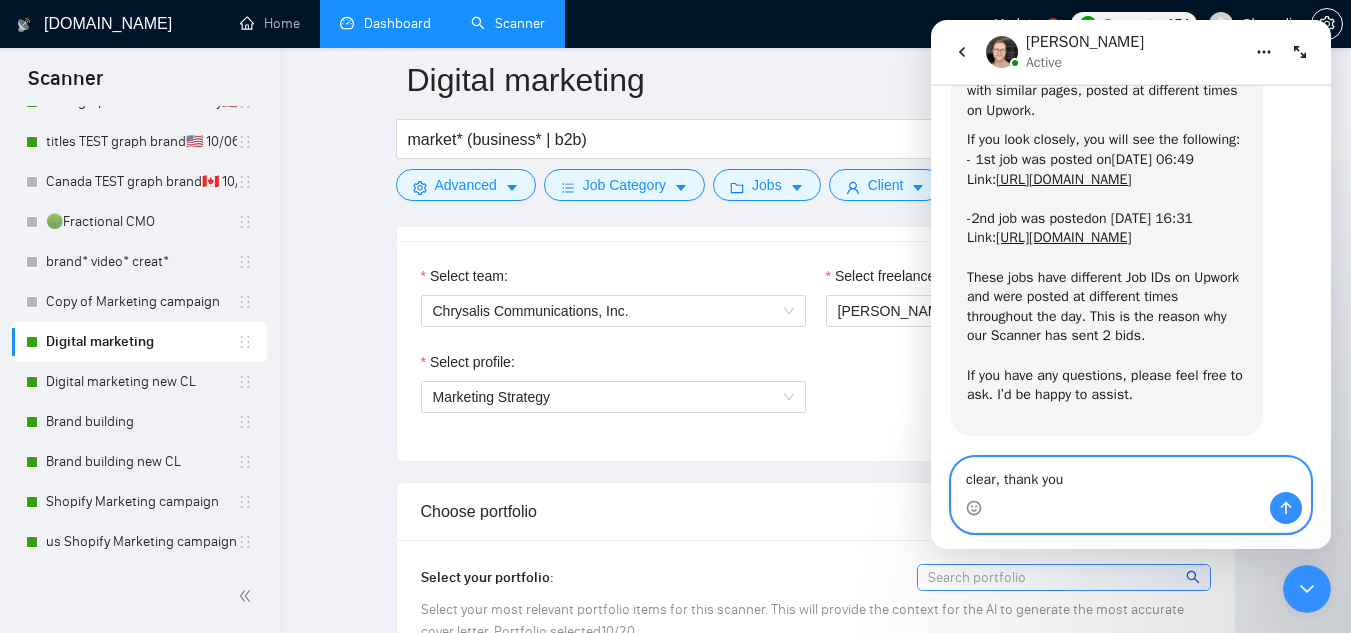 type on "clear, thank you!" 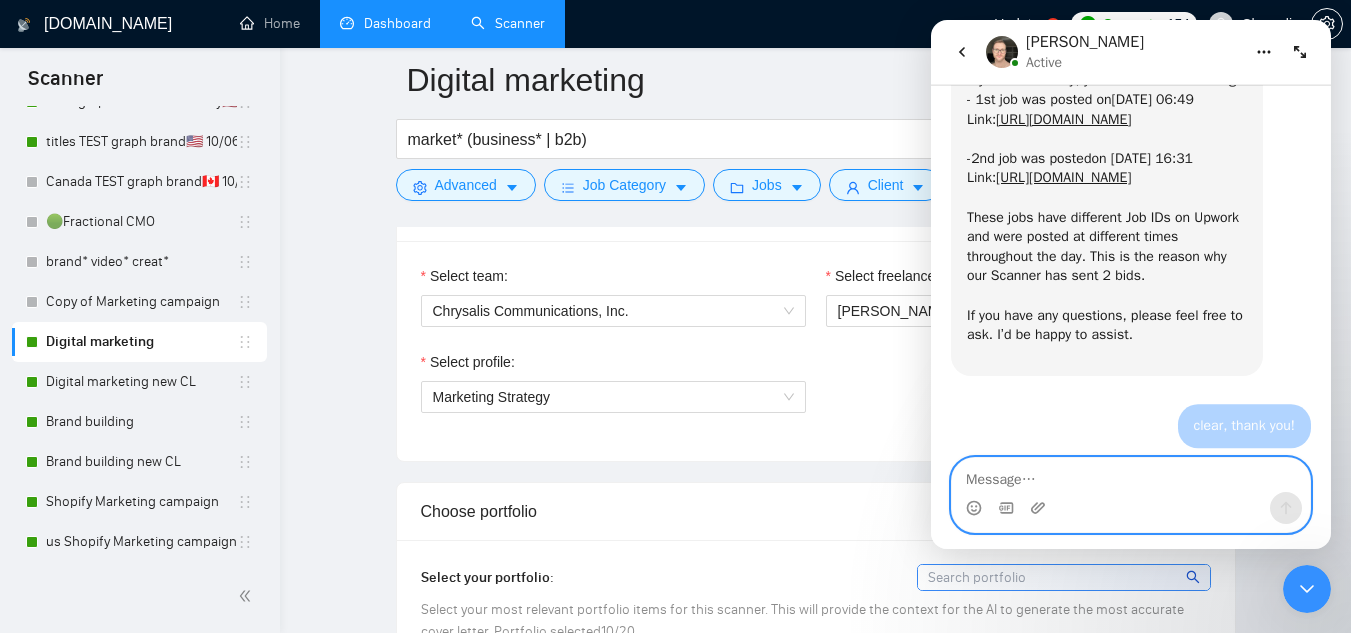 scroll, scrollTop: 2109, scrollLeft: 0, axis: vertical 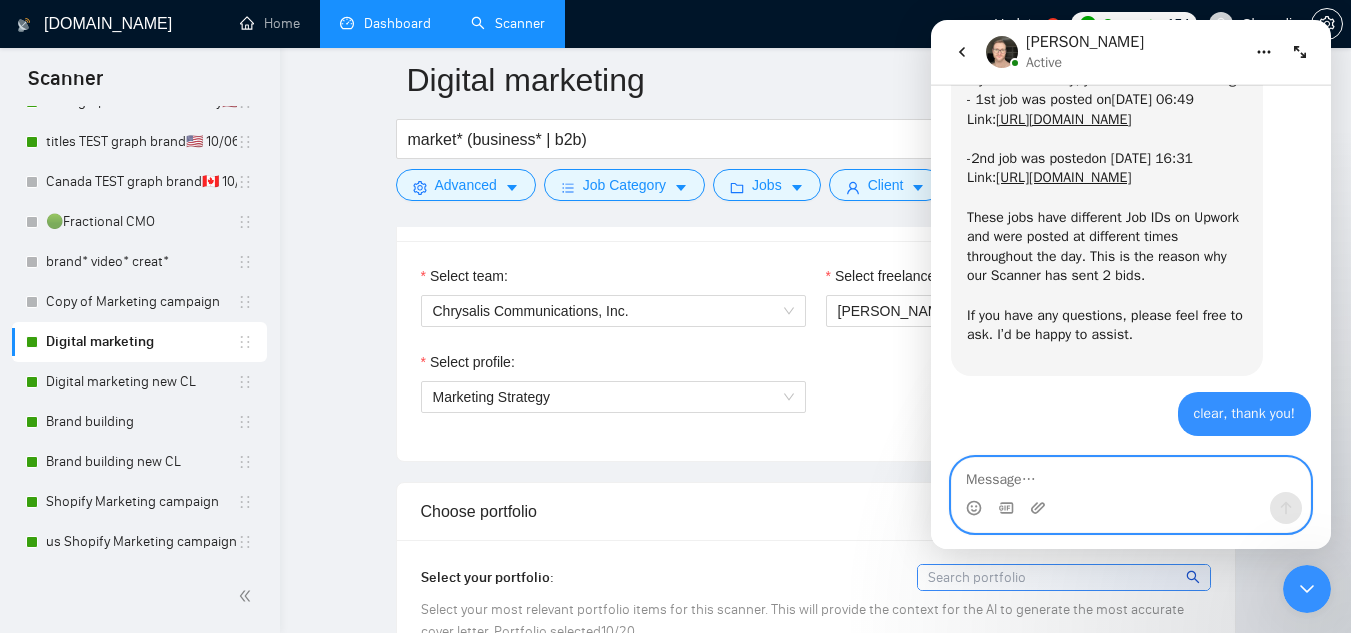 type 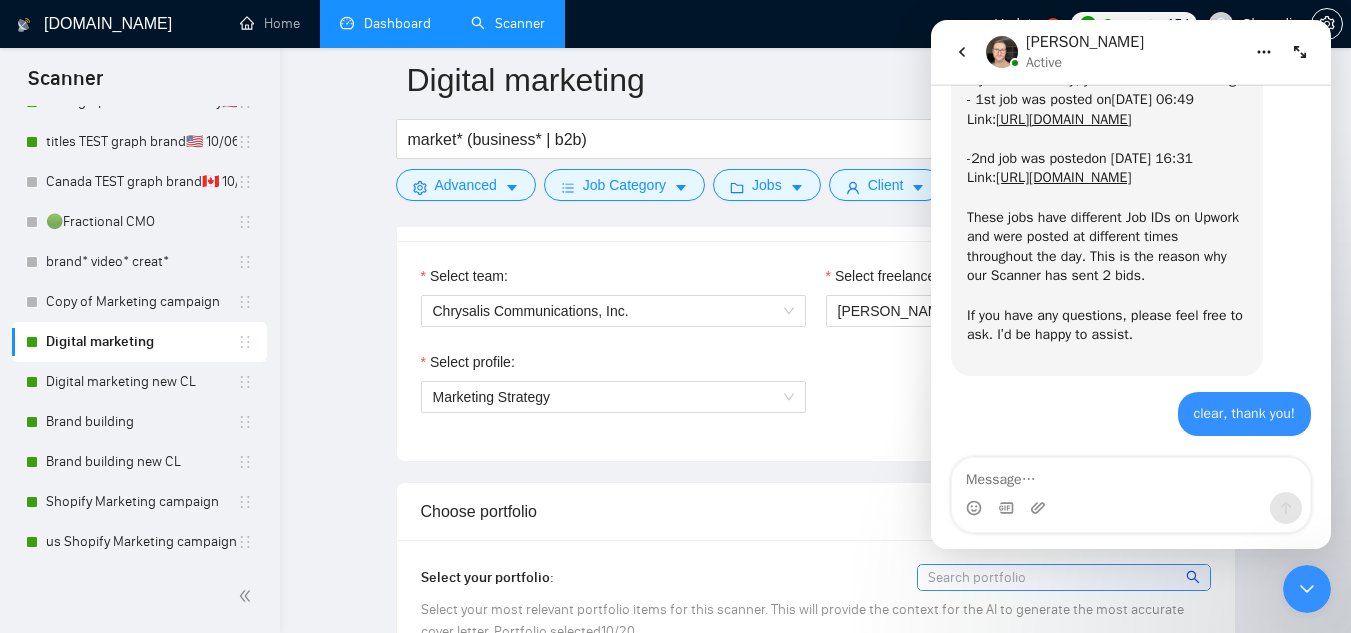 click 